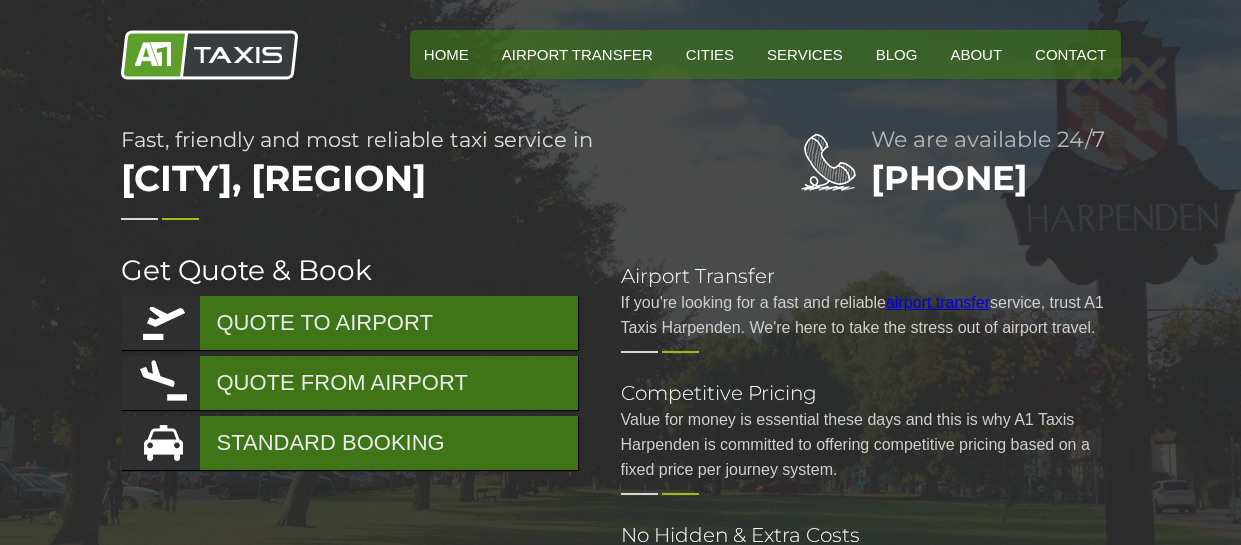 scroll, scrollTop: 0, scrollLeft: 0, axis: both 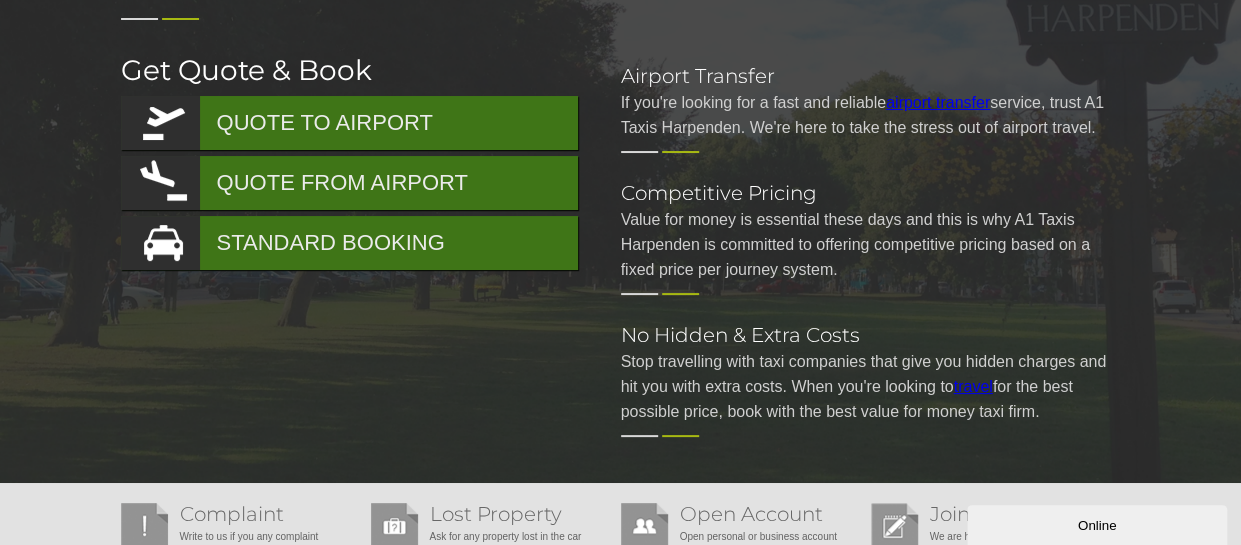 drag, startPoint x: 362, startPoint y: 110, endPoint x: 704, endPoint y: 377, distance: 433.88132 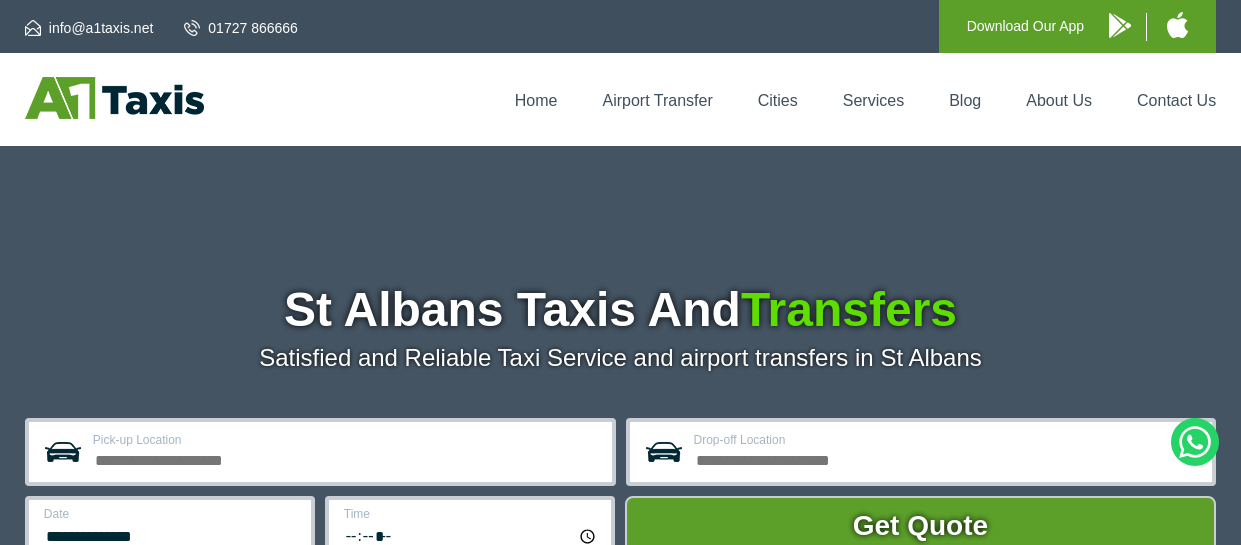 scroll, scrollTop: 0, scrollLeft: 0, axis: both 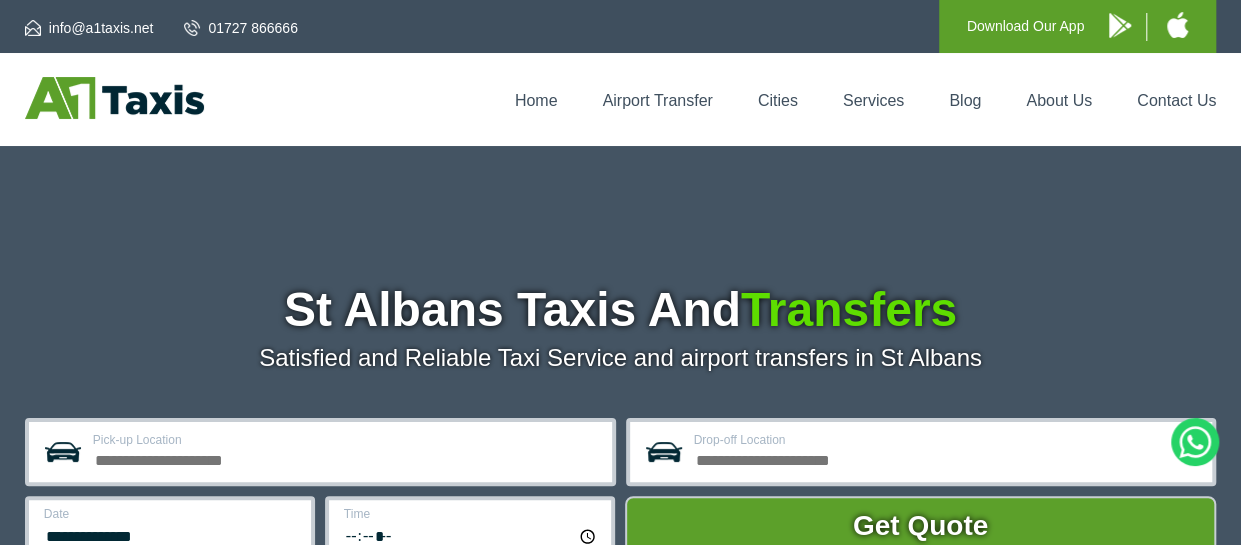 click on "Pick-up Location" at bounding box center (346, 458) 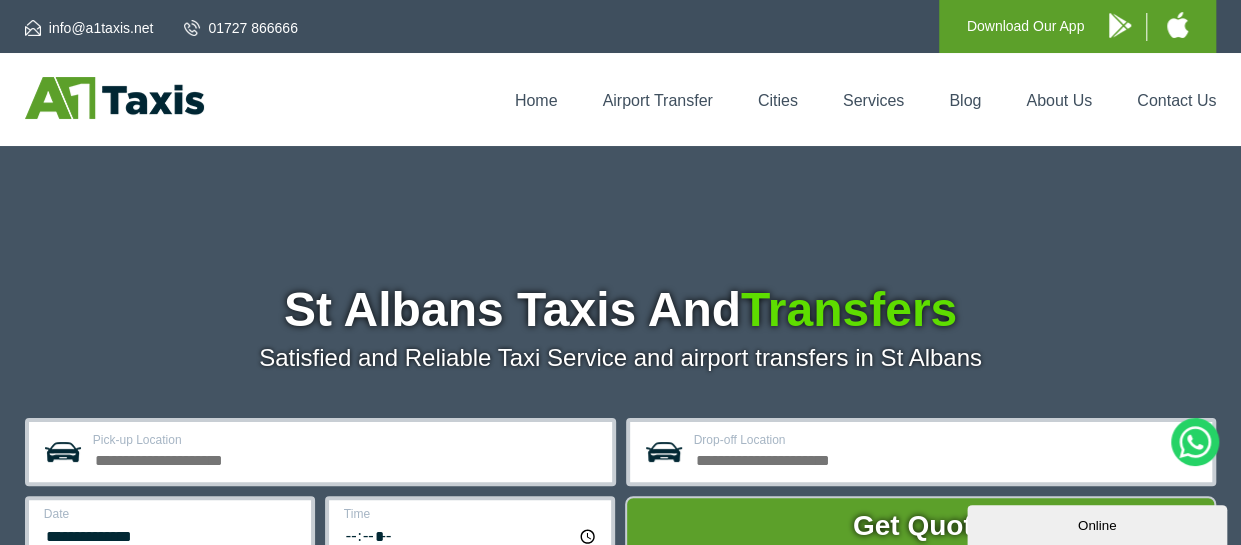 scroll, scrollTop: 0, scrollLeft: 0, axis: both 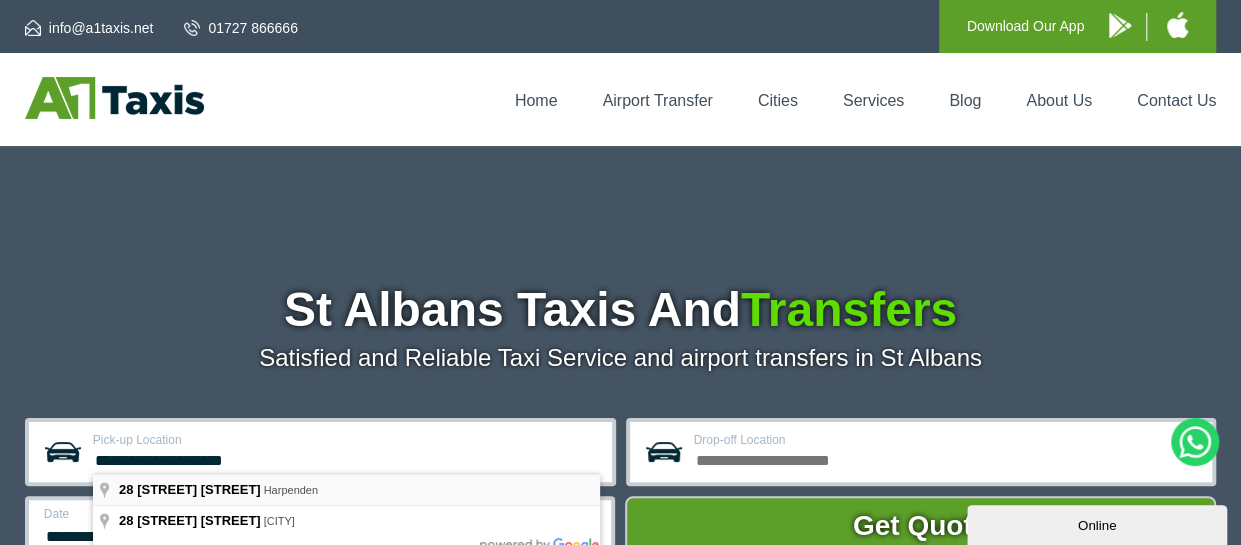 type on "**********" 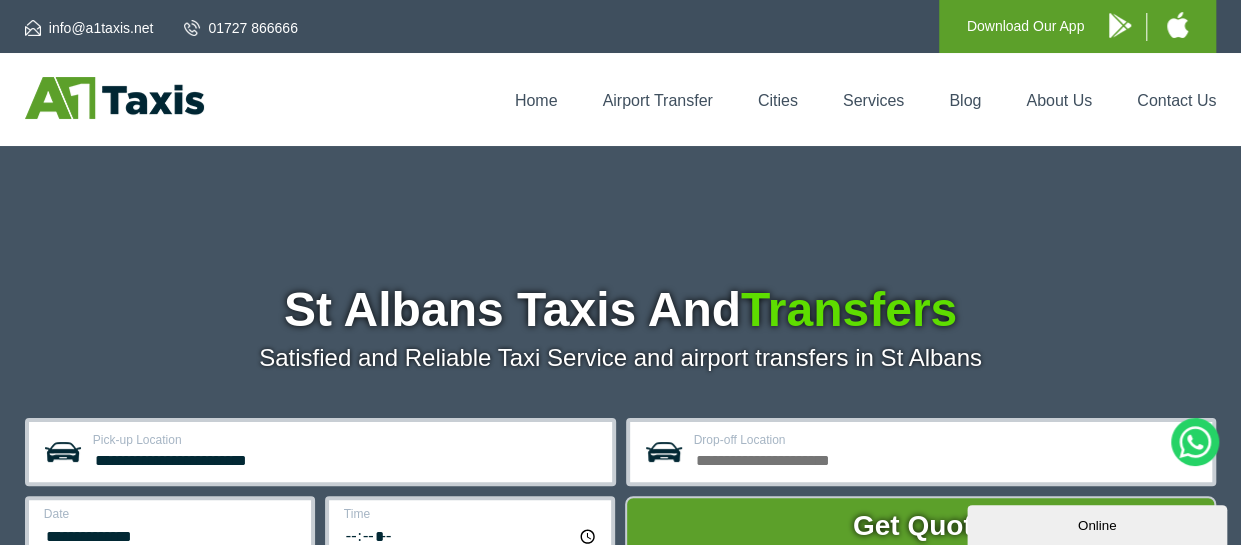 click on "Drop-off Location" at bounding box center (947, 458) 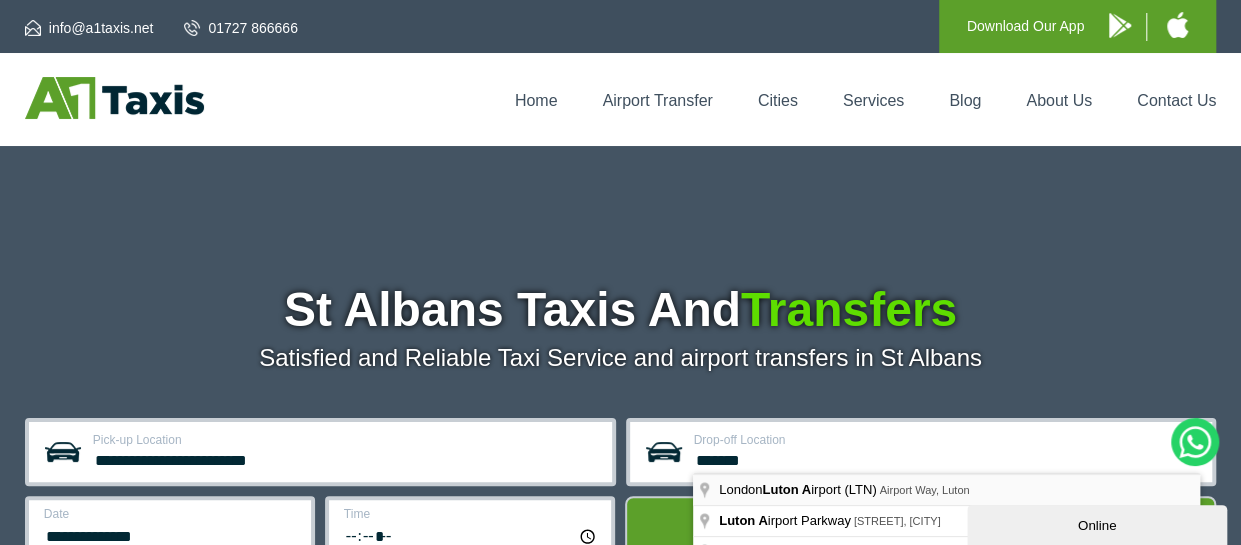 type on "**********" 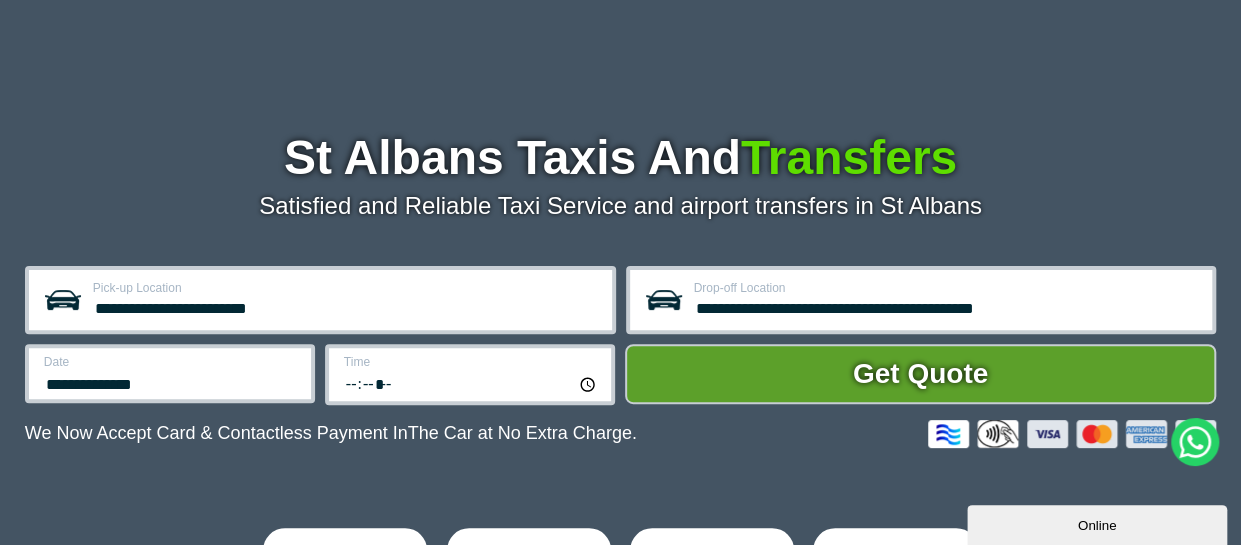 scroll, scrollTop: 200, scrollLeft: 0, axis: vertical 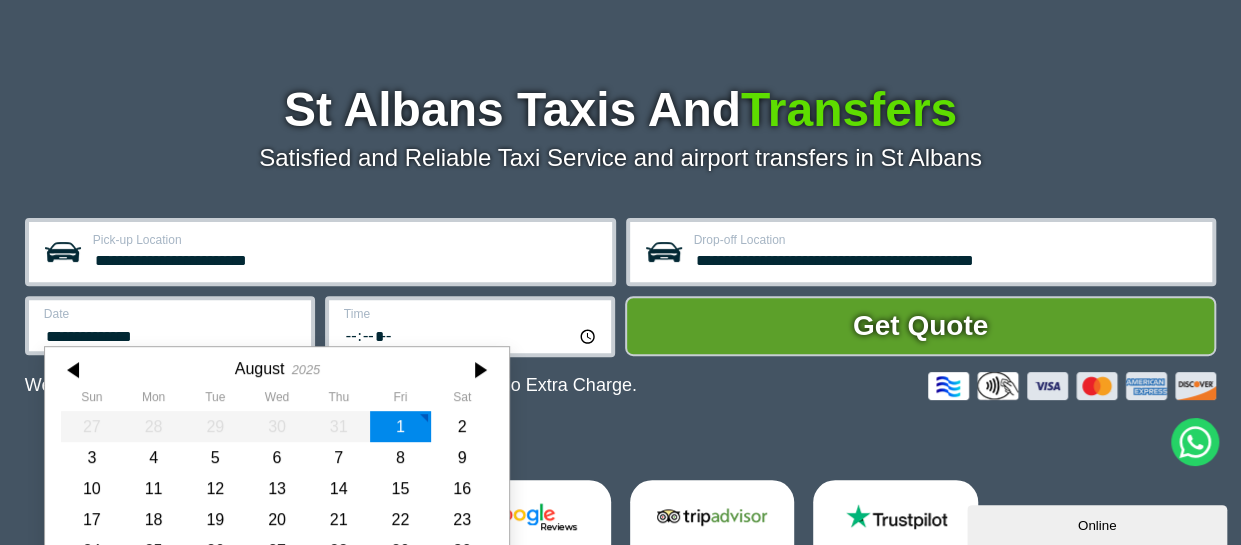 click on "**********" at bounding box center [170, 325] 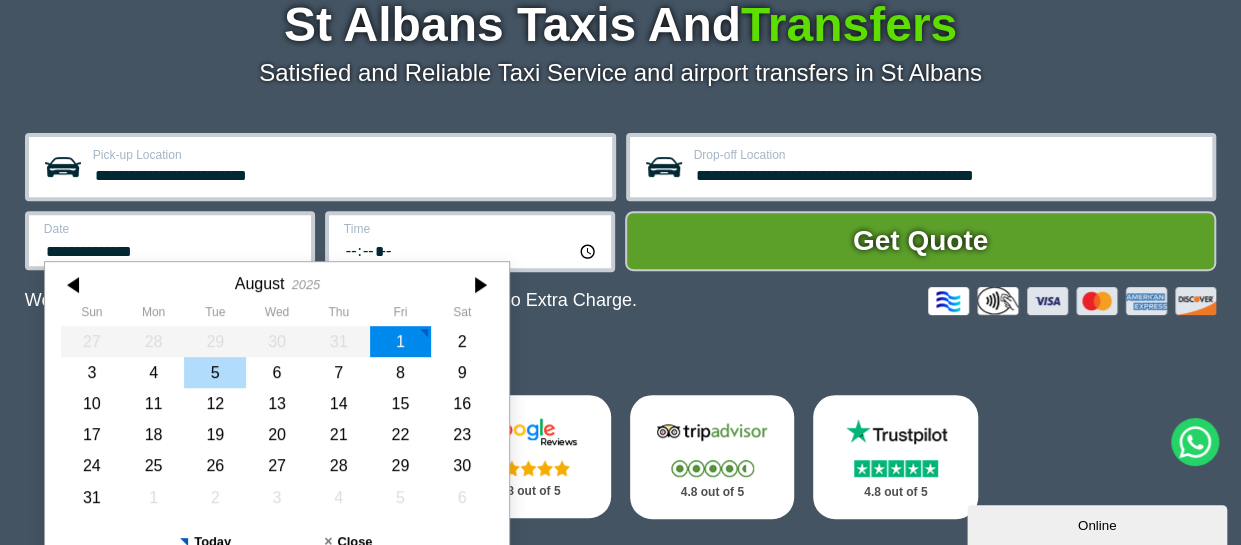 click on "5" at bounding box center (215, 372) 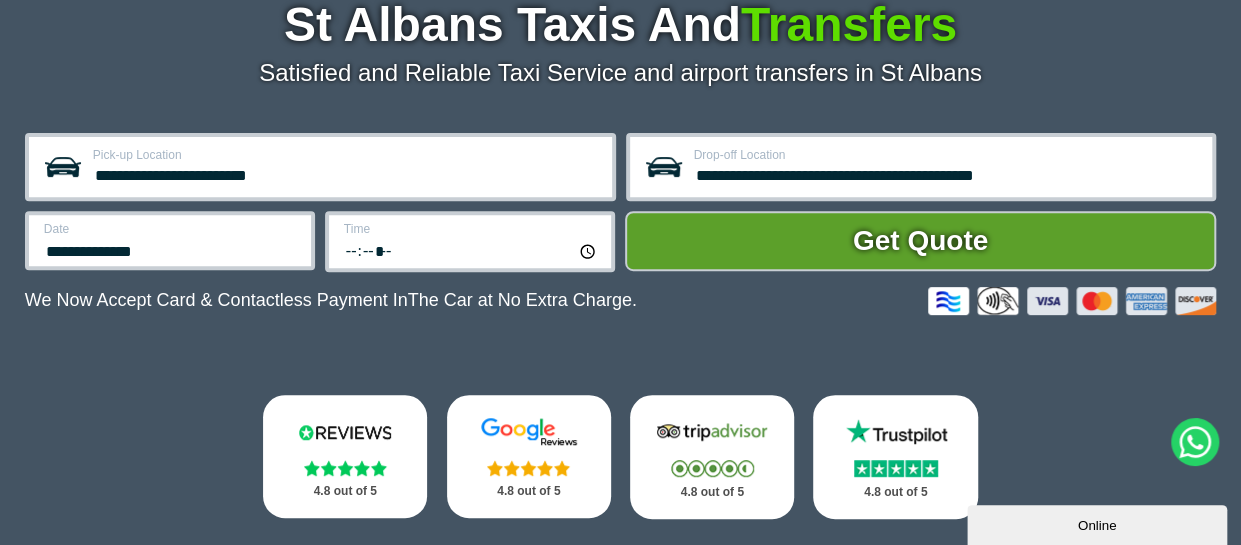click on "*****" at bounding box center (471, 250) 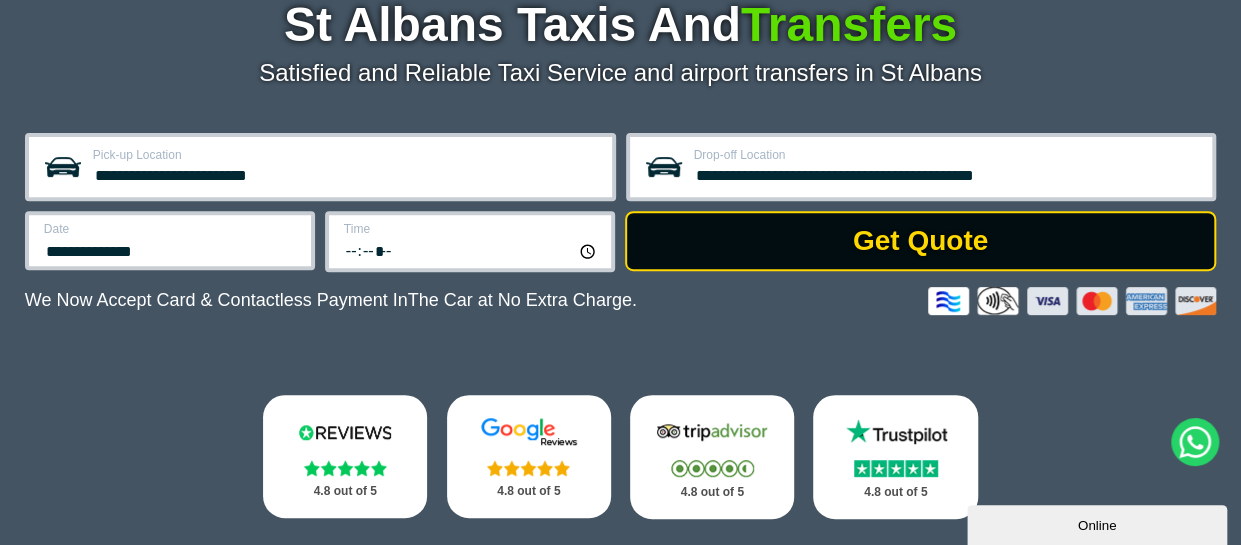 type on "*****" 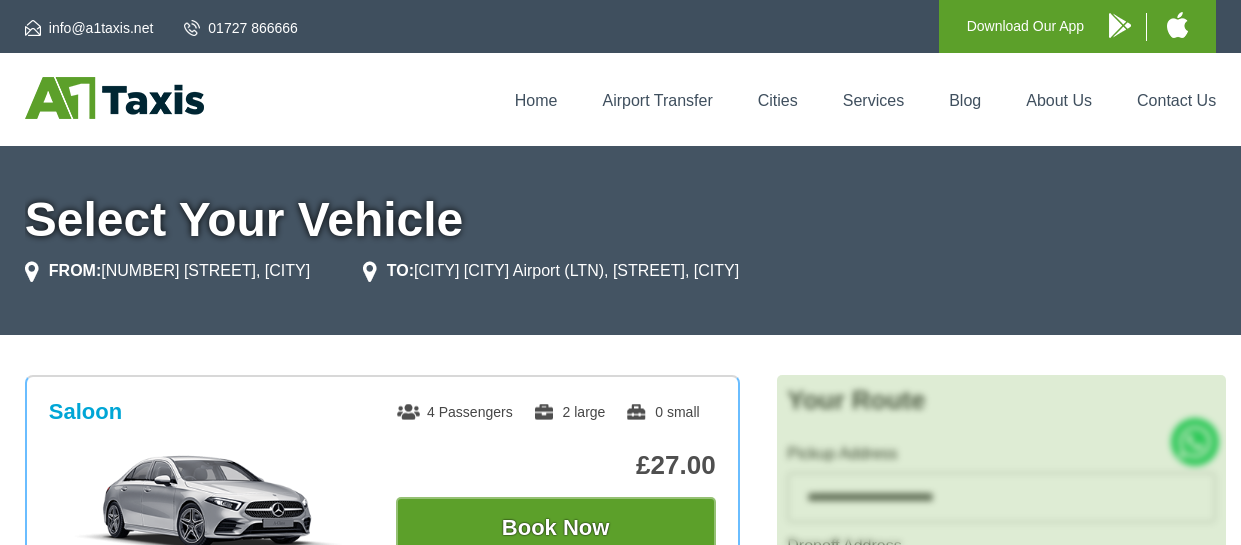 type on "**********" 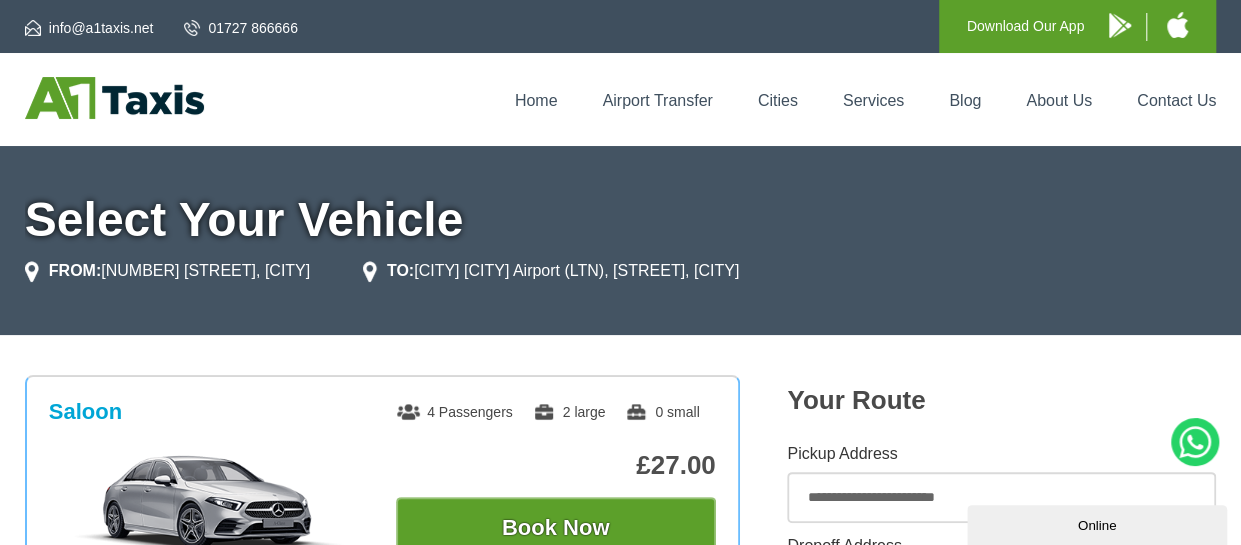 scroll, scrollTop: 0, scrollLeft: 0, axis: both 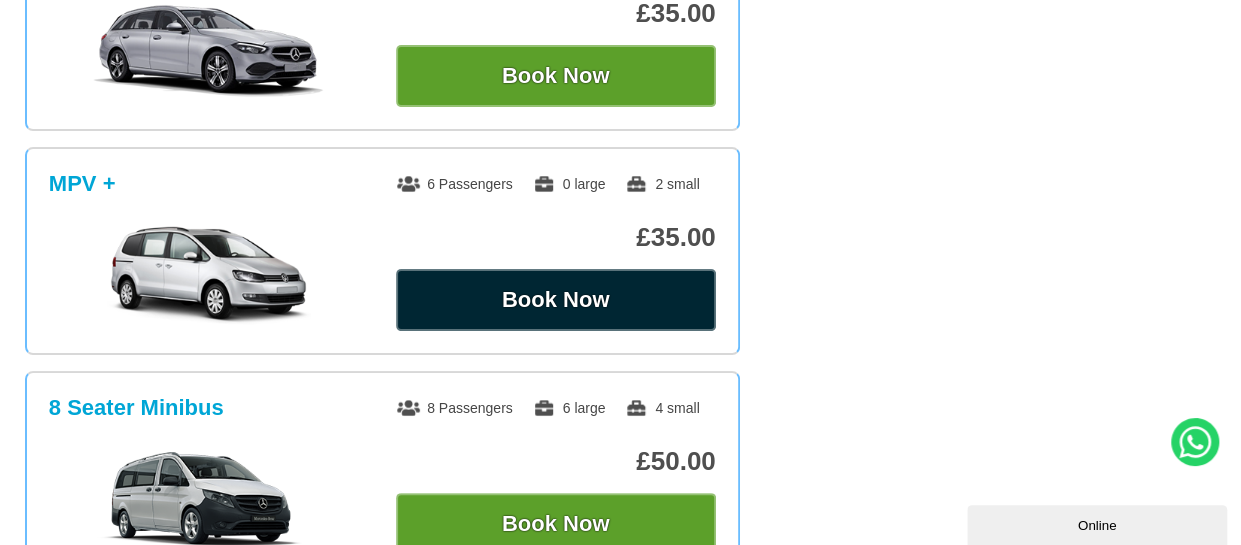 click on "Book Now" at bounding box center [556, 300] 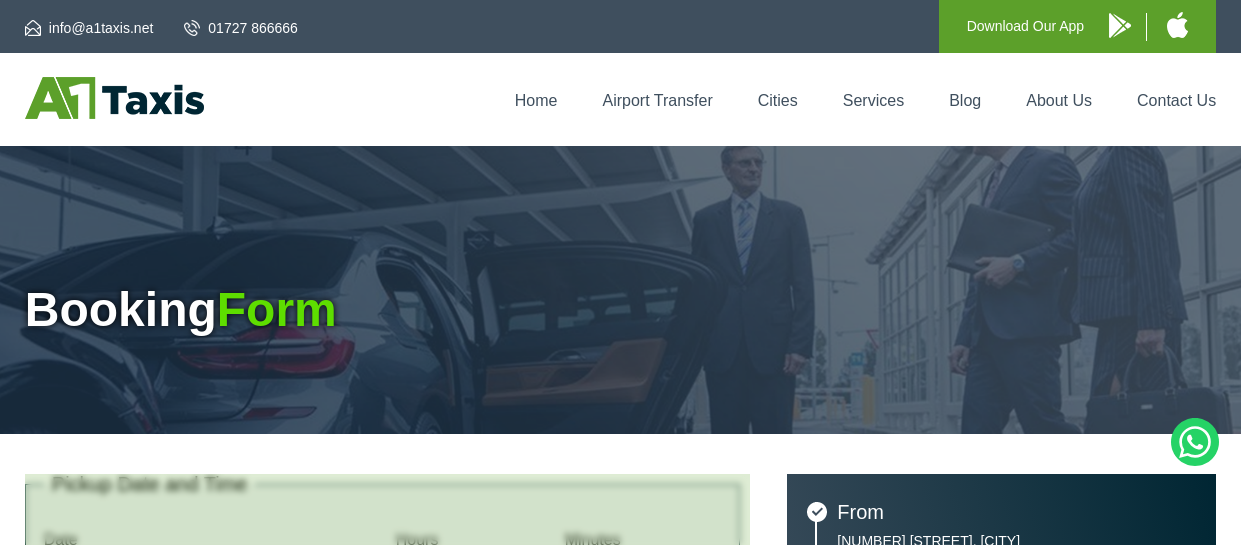 scroll, scrollTop: 0, scrollLeft: 0, axis: both 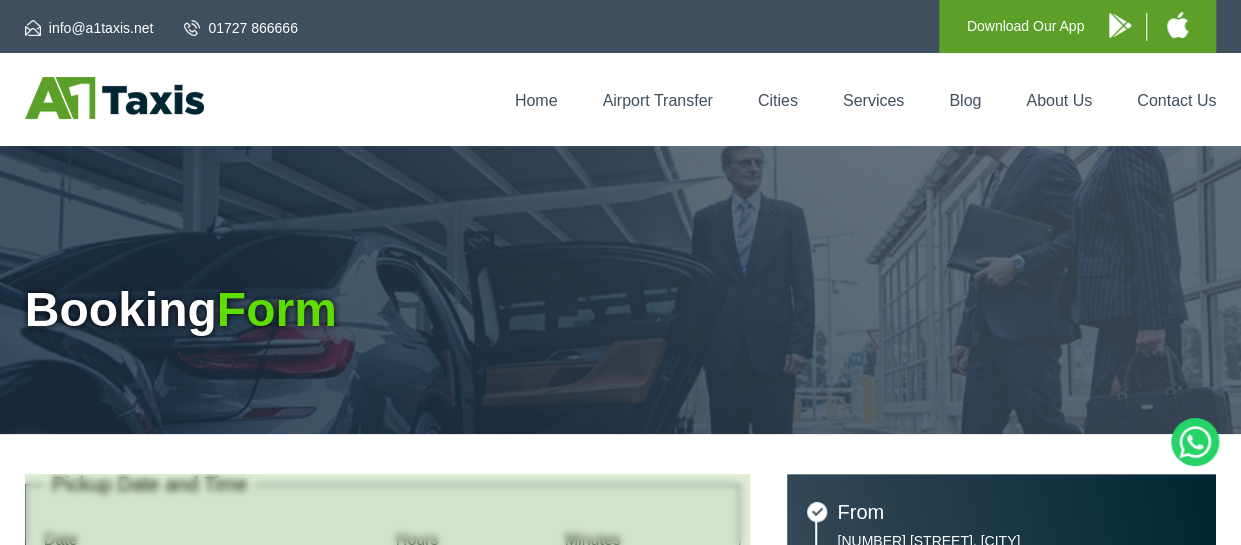 type on "**********" 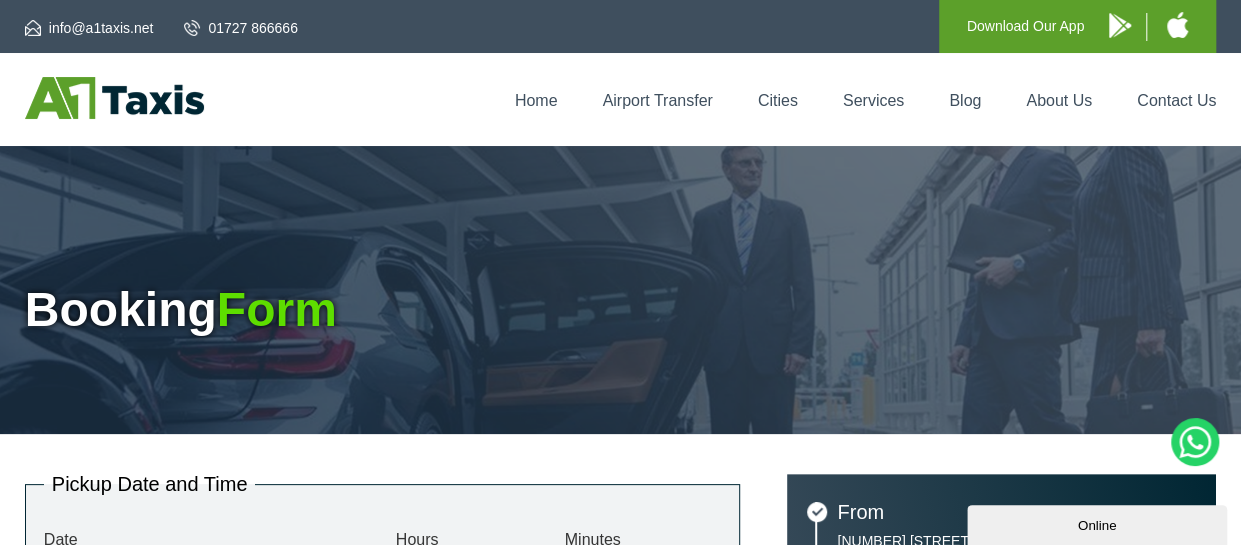 scroll, scrollTop: 0, scrollLeft: 0, axis: both 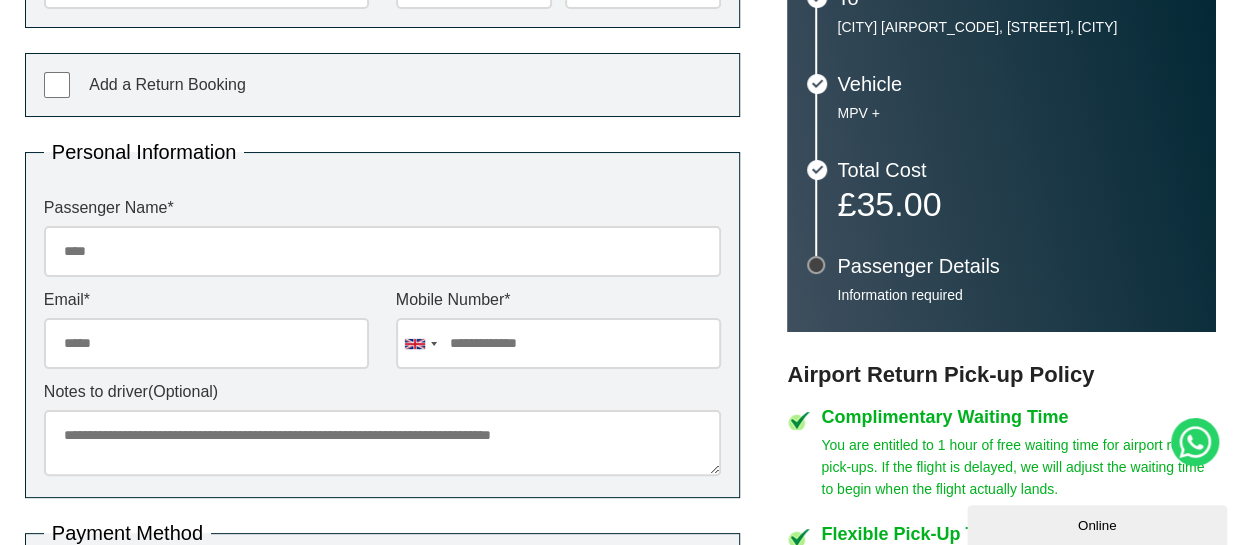 click on "Passenger Name  *" at bounding box center (382, 251) 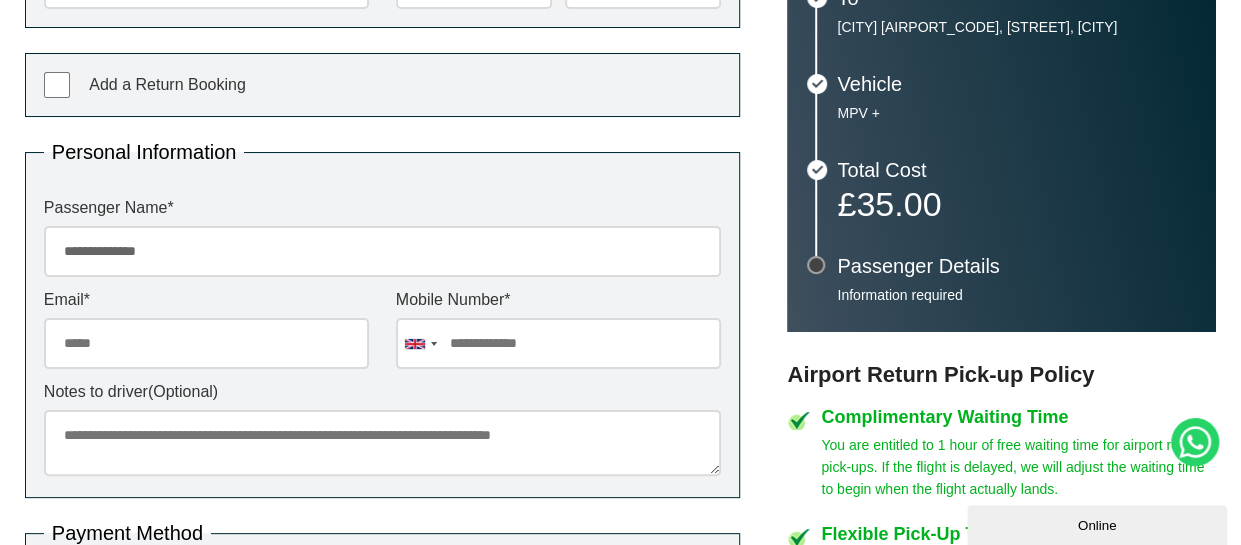 type on "**********" 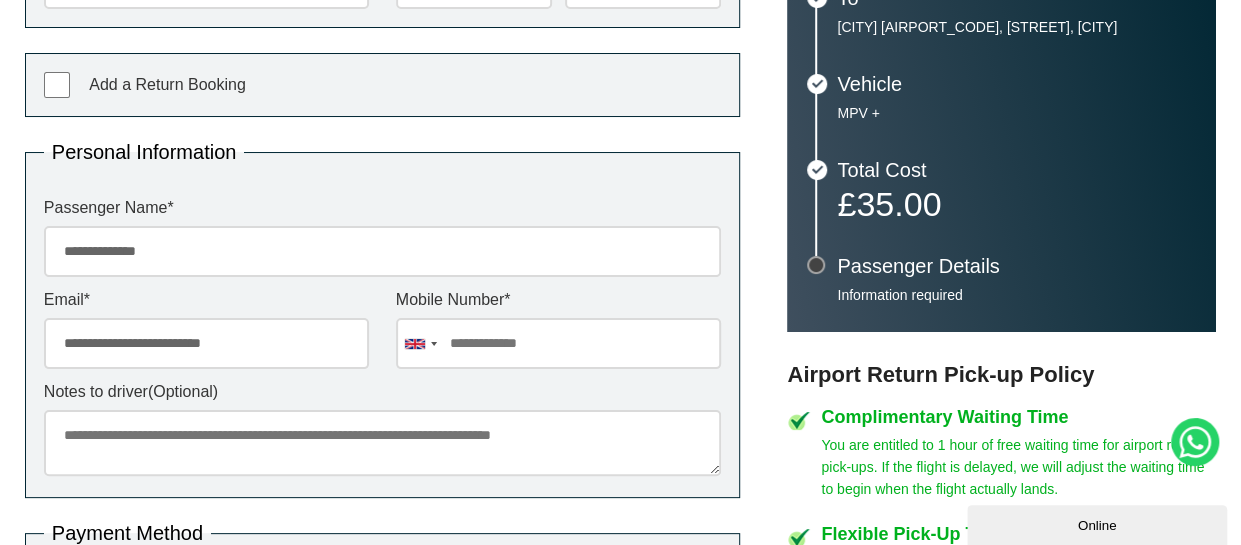 type on "**********" 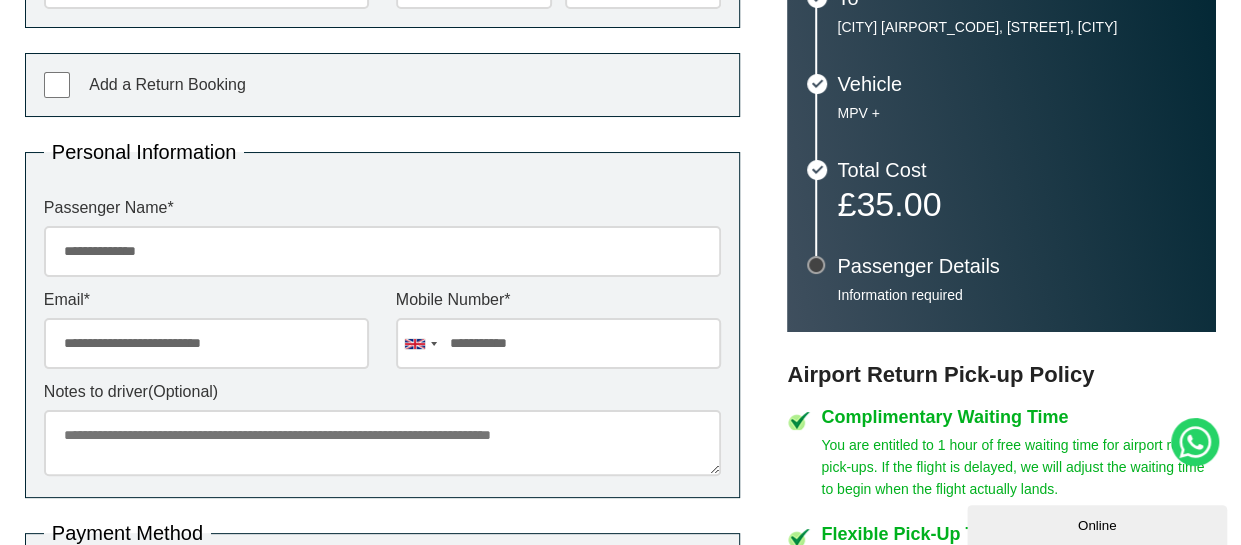 type on "**********" 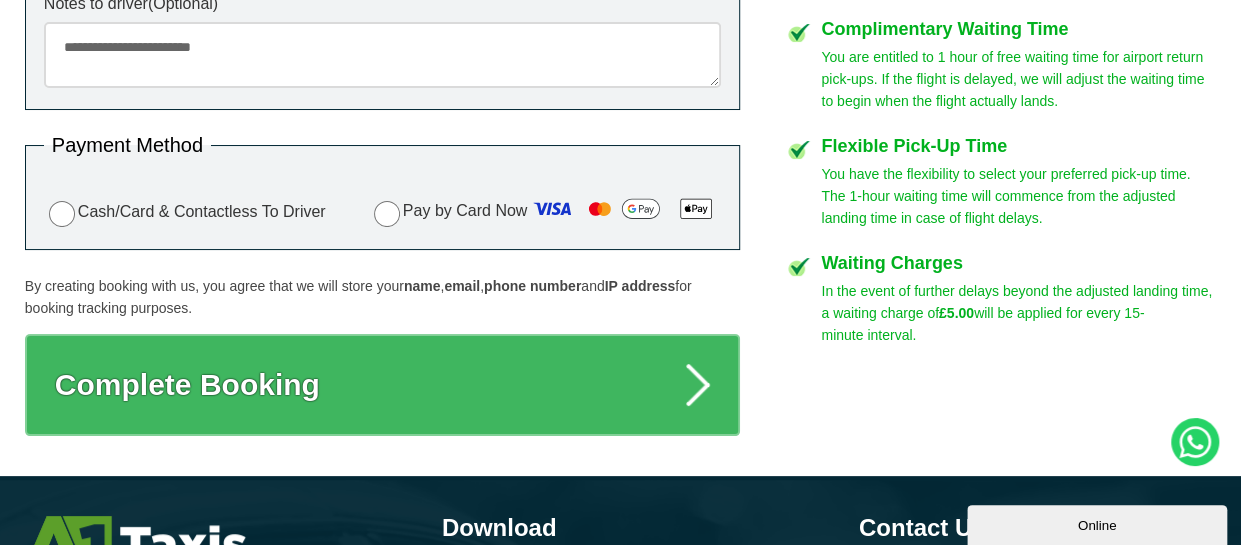 scroll, scrollTop: 1000, scrollLeft: 0, axis: vertical 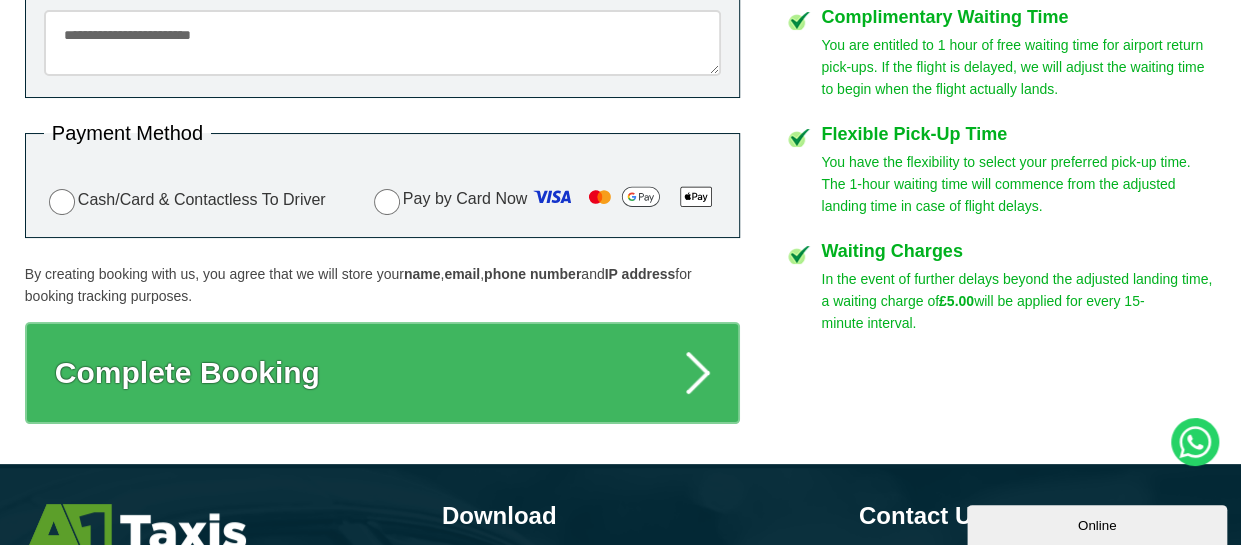 type on "**********" 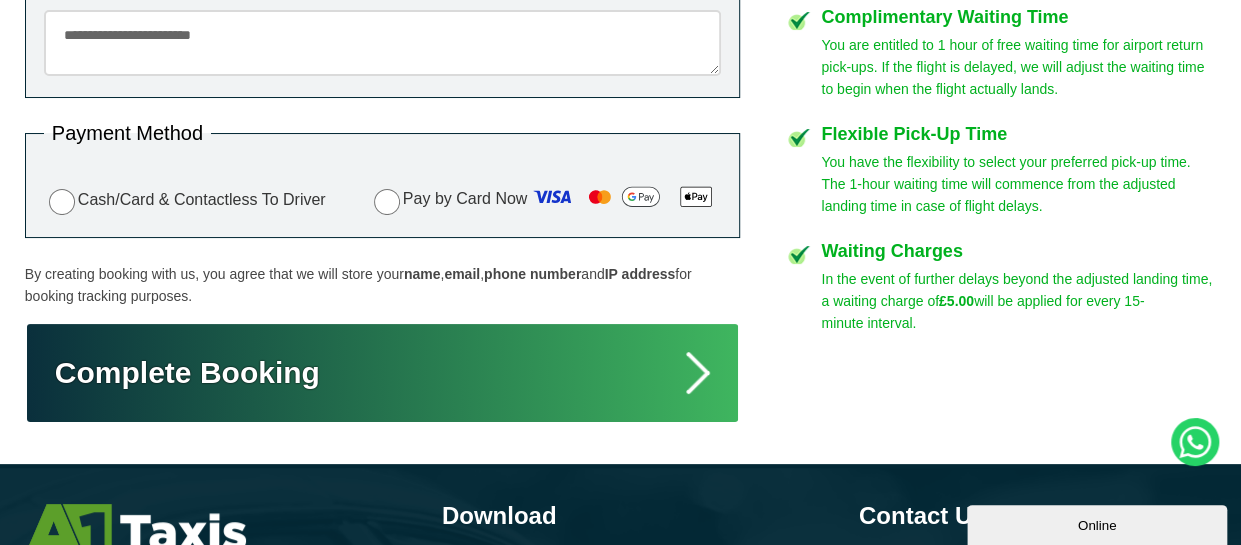 click on "Complete Booking" at bounding box center (382, 373) 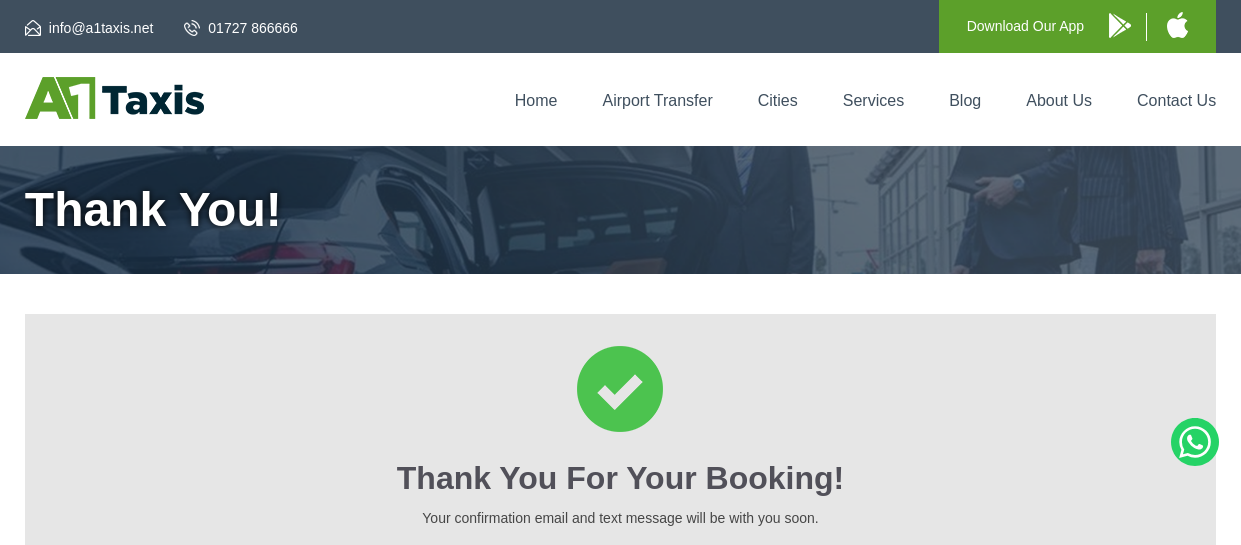 scroll, scrollTop: 0, scrollLeft: 0, axis: both 